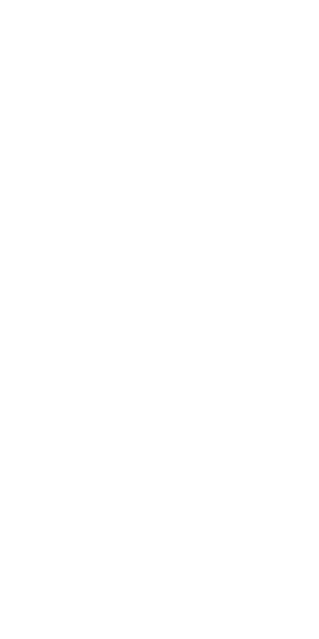 scroll, scrollTop: 0, scrollLeft: 0, axis: both 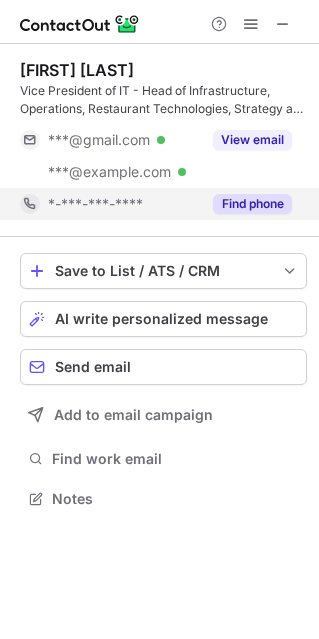 click on "Find phone" at bounding box center [252, 204] 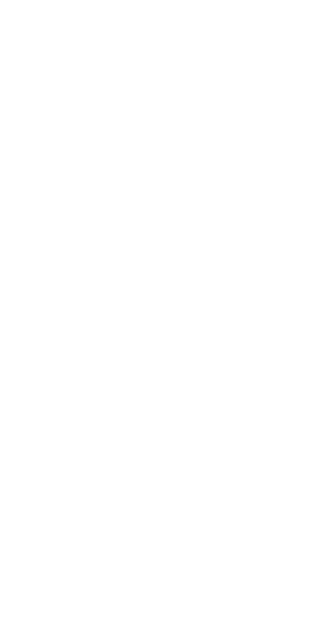 scroll, scrollTop: 0, scrollLeft: 0, axis: both 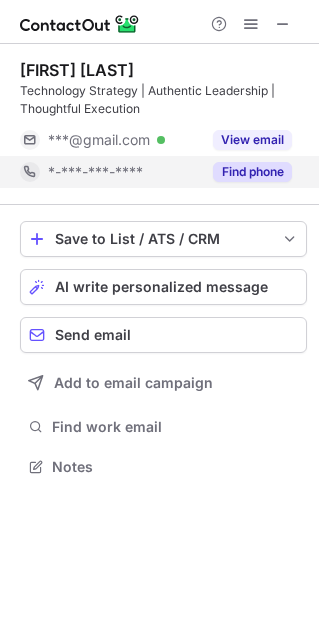 click on "Find phone" at bounding box center [252, 172] 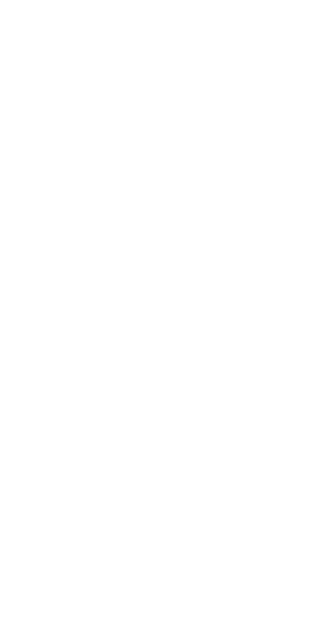 scroll, scrollTop: 0, scrollLeft: 0, axis: both 